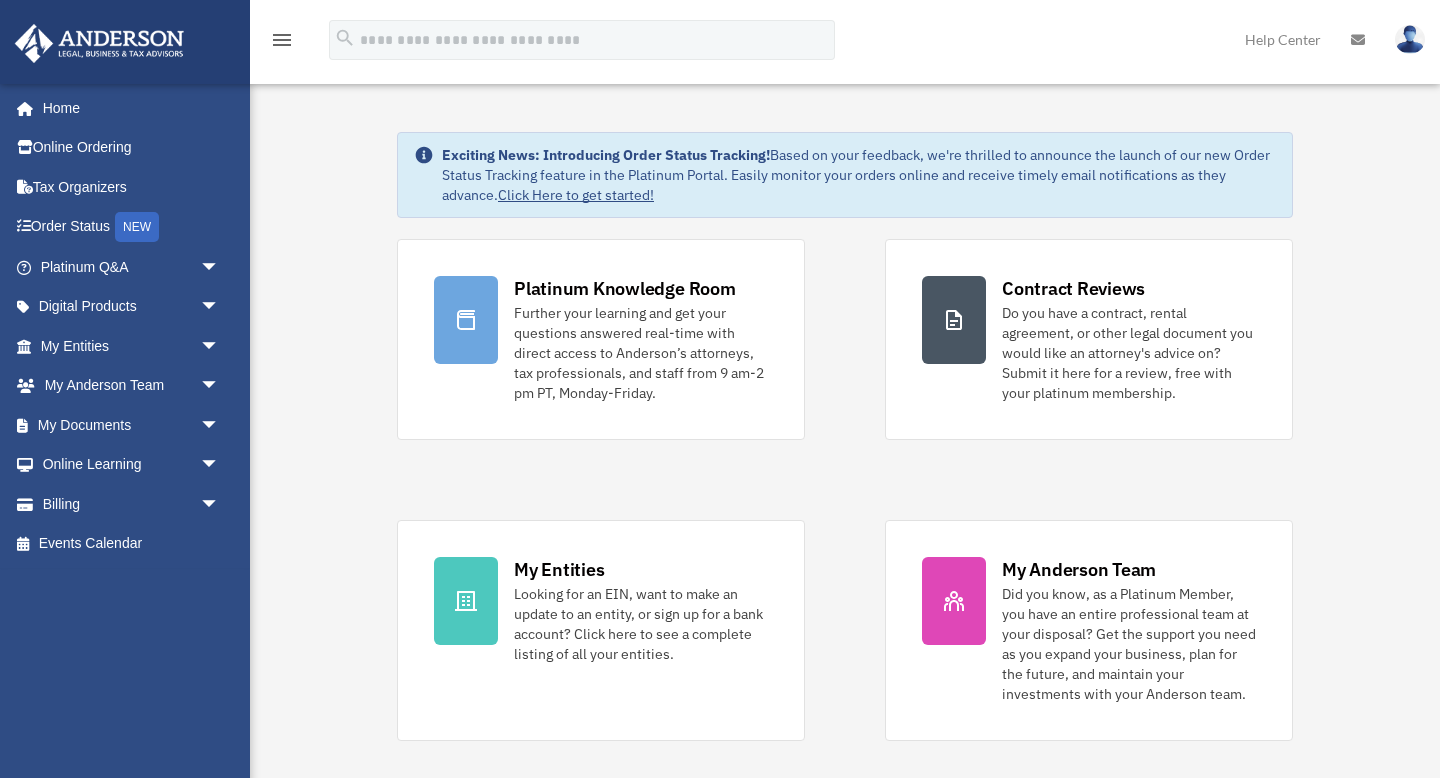 scroll, scrollTop: 0, scrollLeft: 0, axis: both 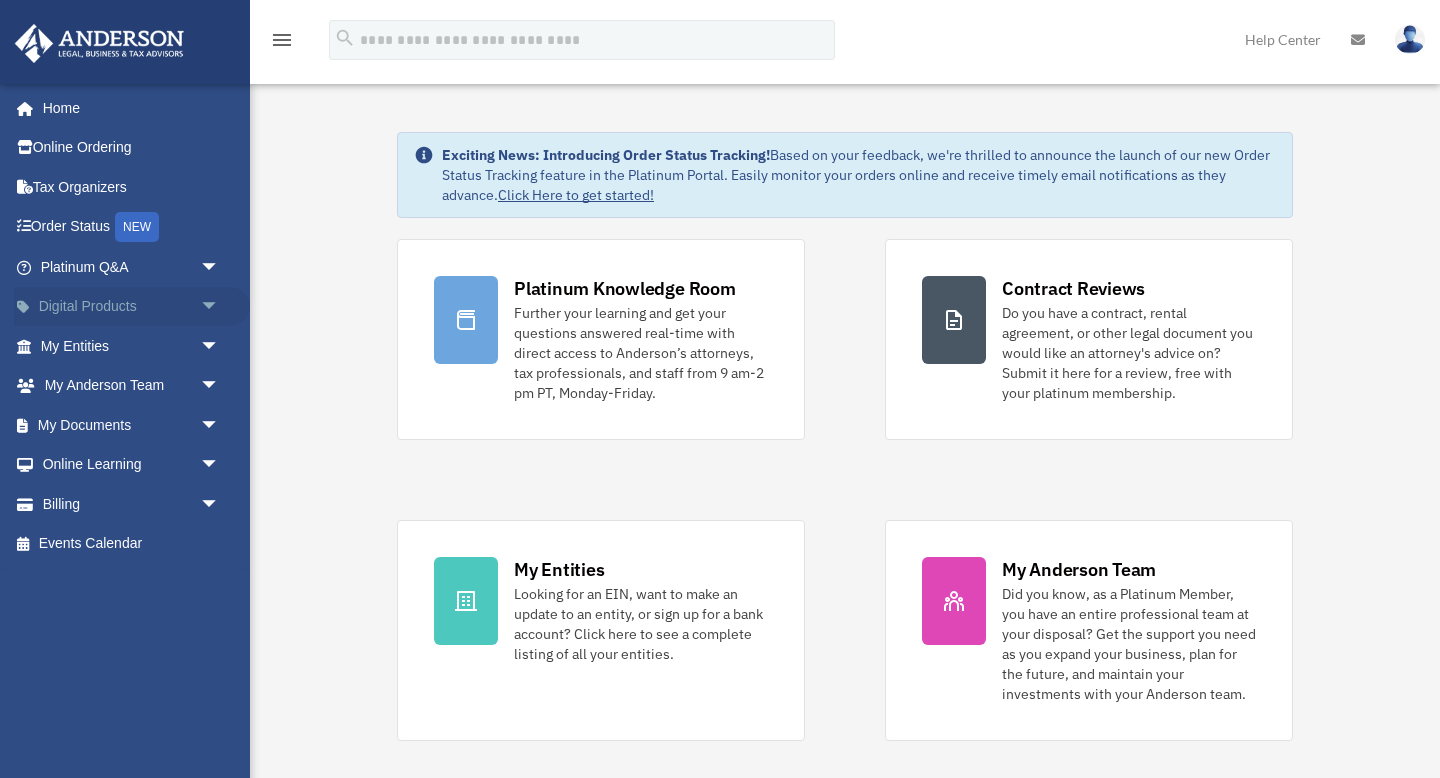 click on "arrow_drop_down" at bounding box center [220, 307] 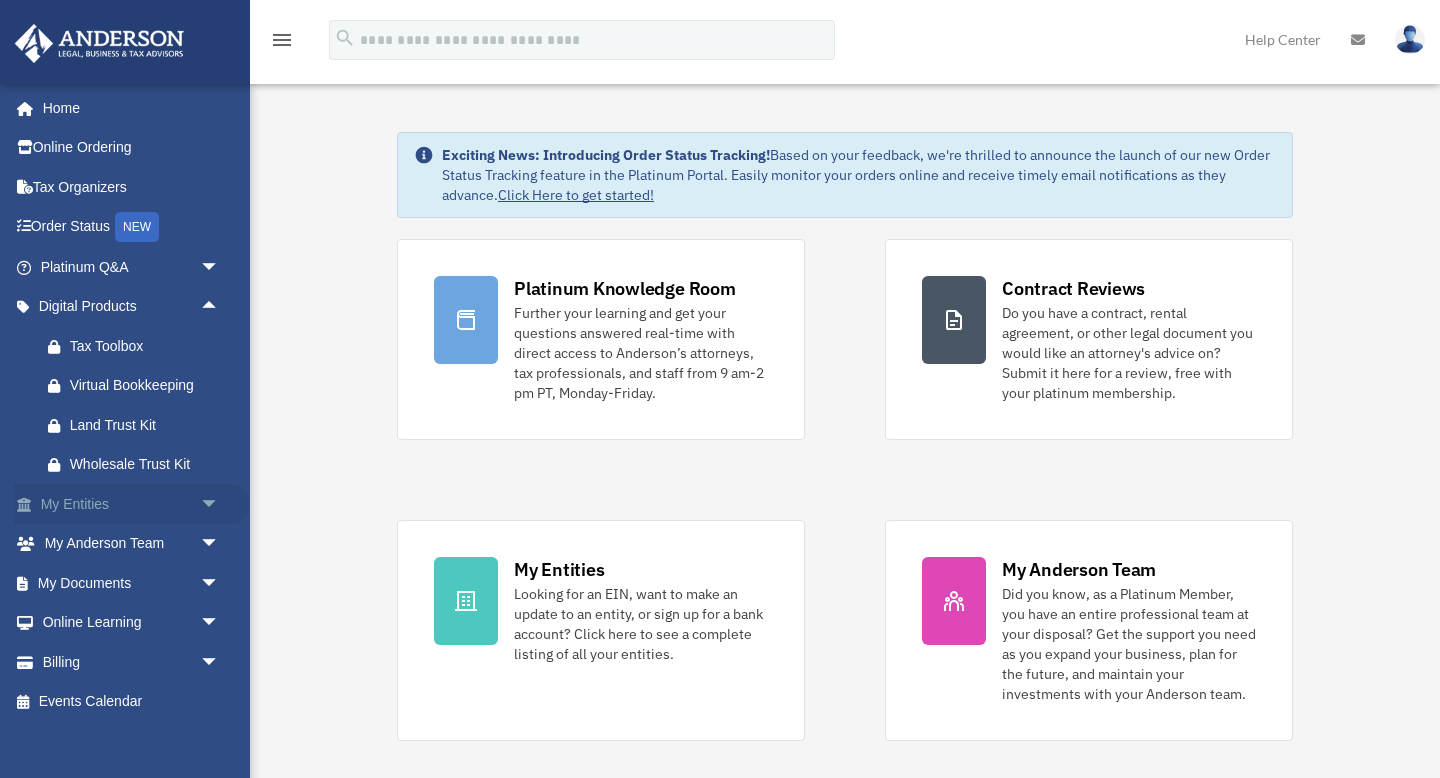 click on "My Entities arrow_drop_down" at bounding box center (132, 504) 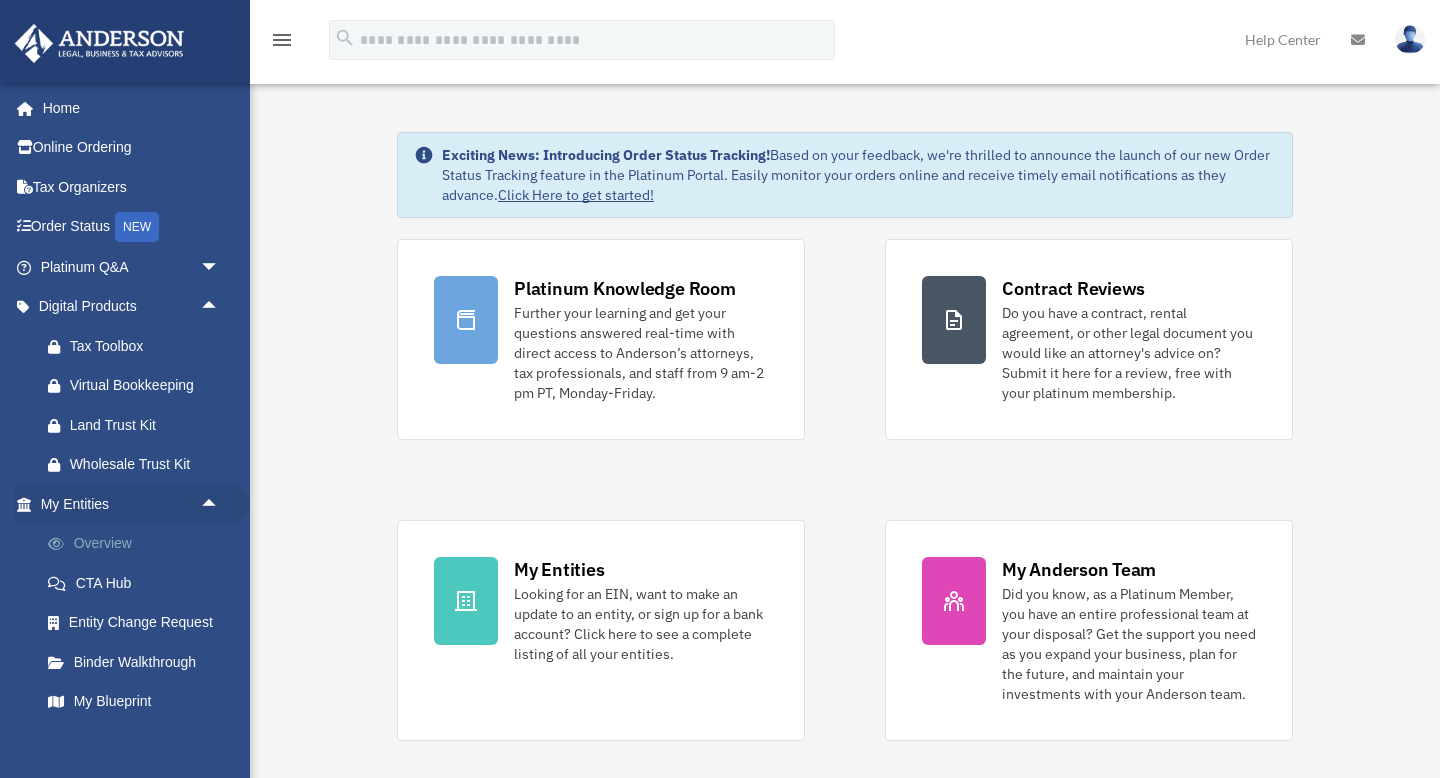 click on "Overview" at bounding box center [139, 544] 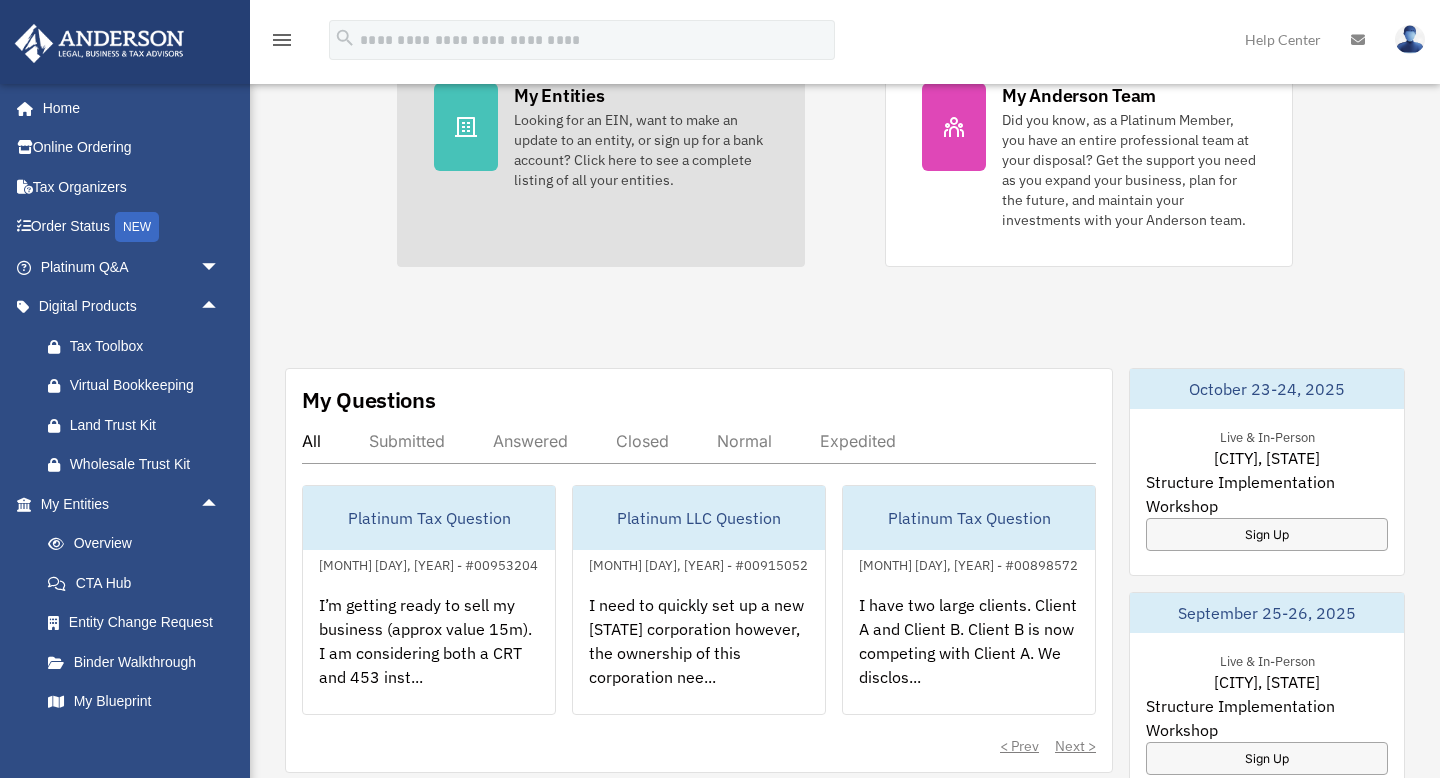 scroll, scrollTop: 560, scrollLeft: 0, axis: vertical 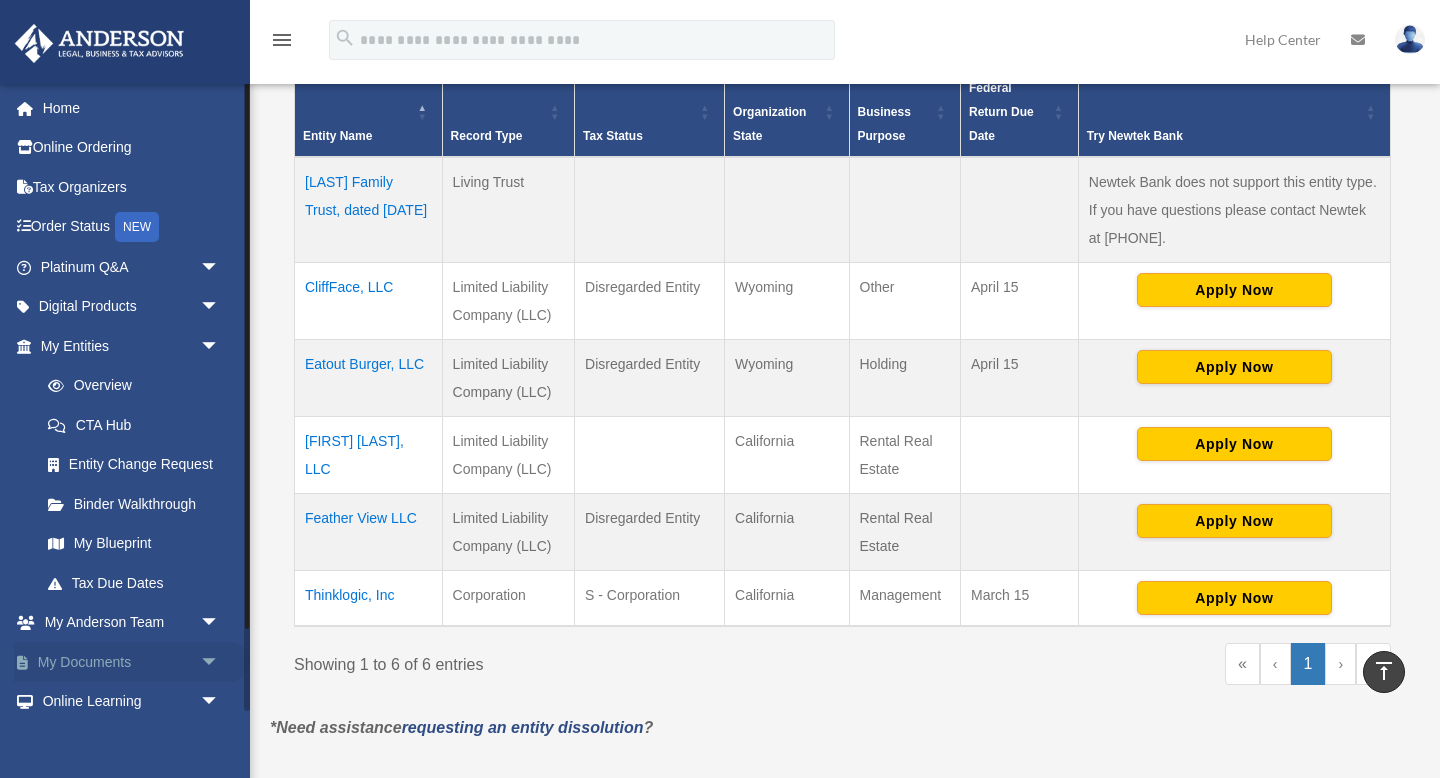 click on "My Documents arrow_drop_down" at bounding box center [132, 662] 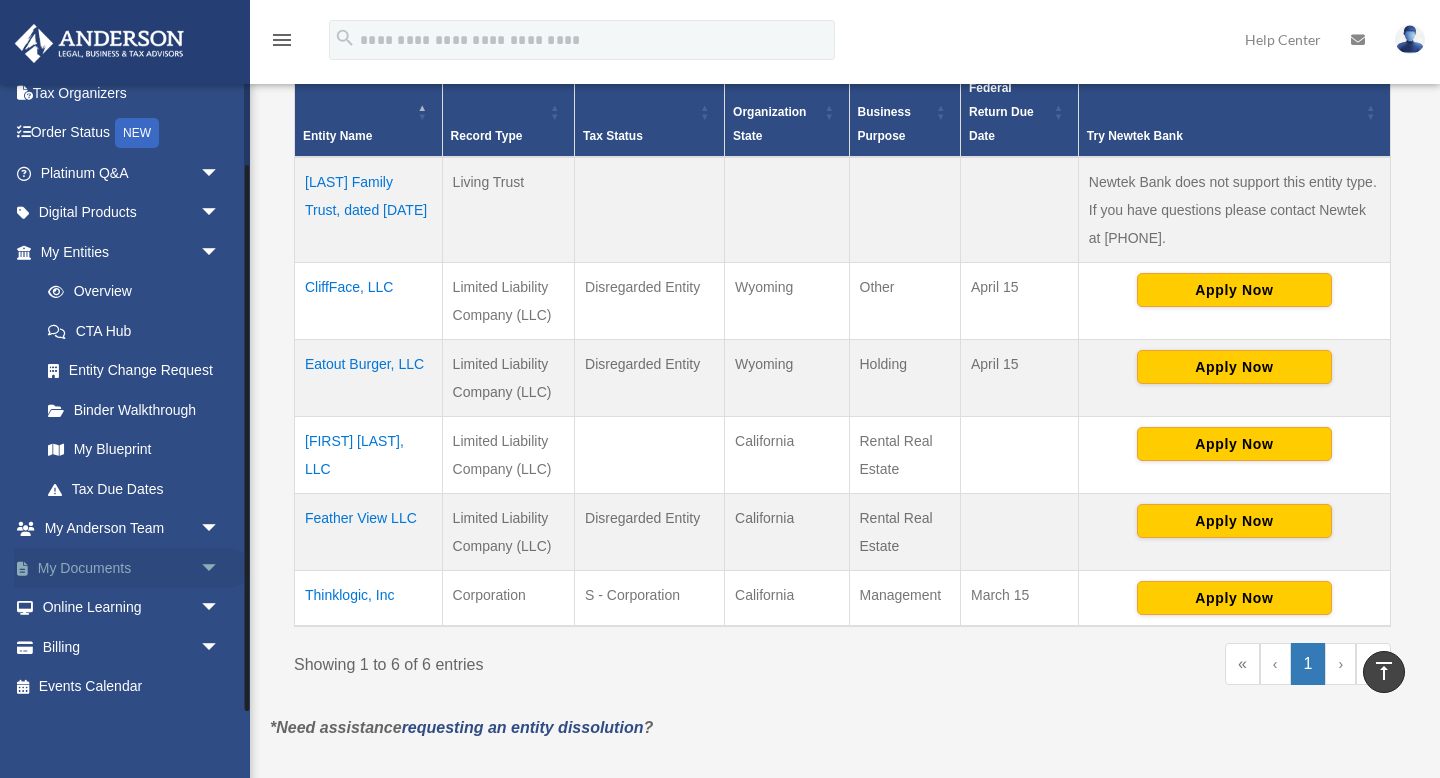 click on "arrow_drop_down" at bounding box center (220, 568) 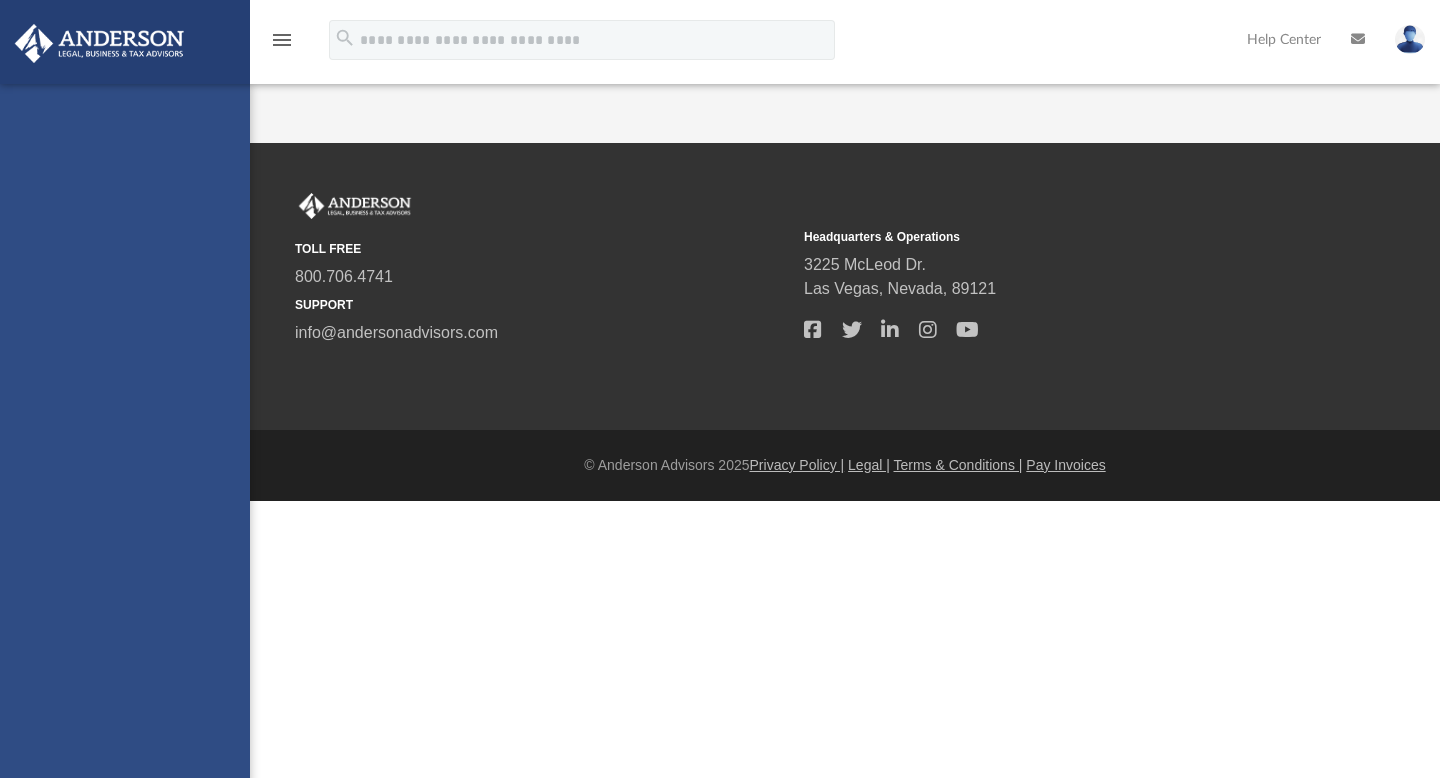 scroll, scrollTop: 0, scrollLeft: 0, axis: both 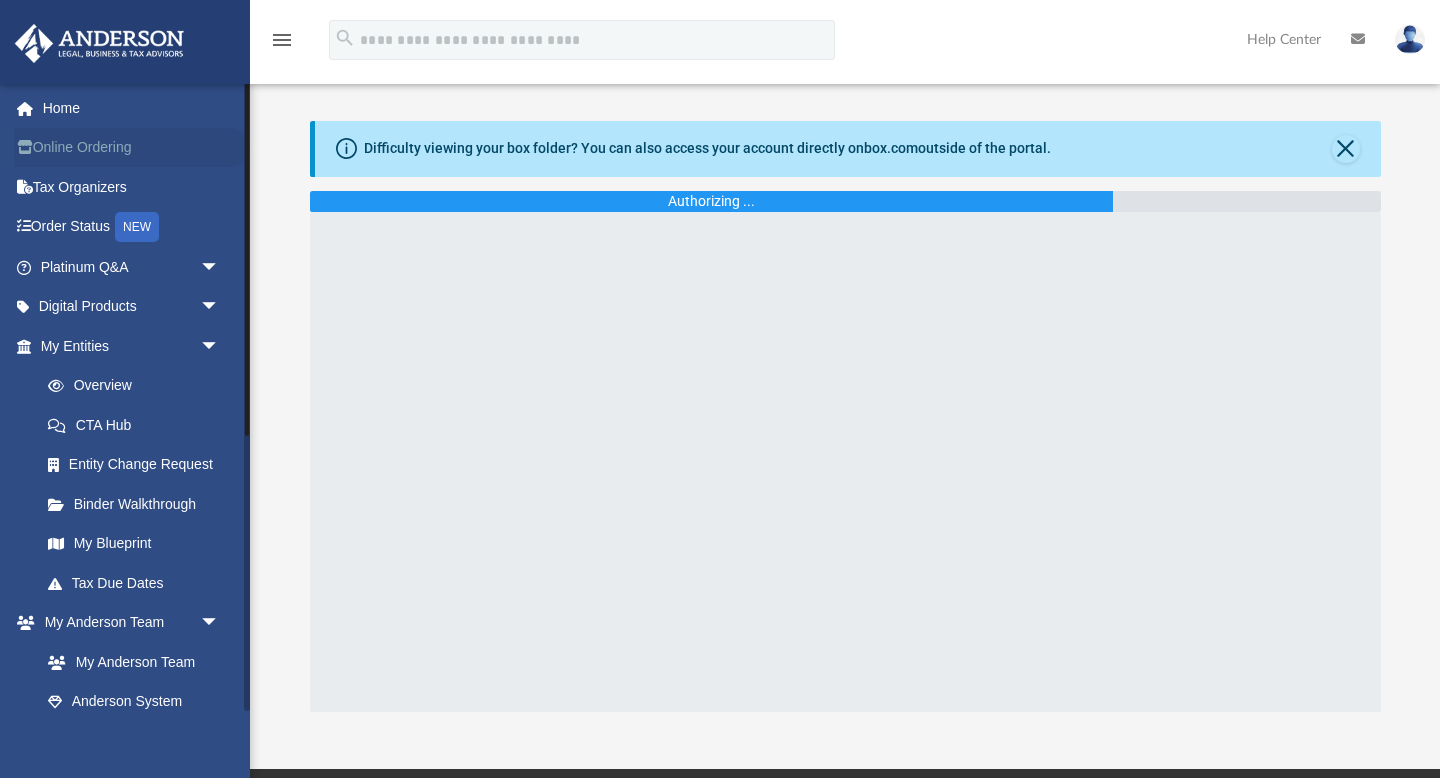 click on "Online Ordering" at bounding box center [132, 148] 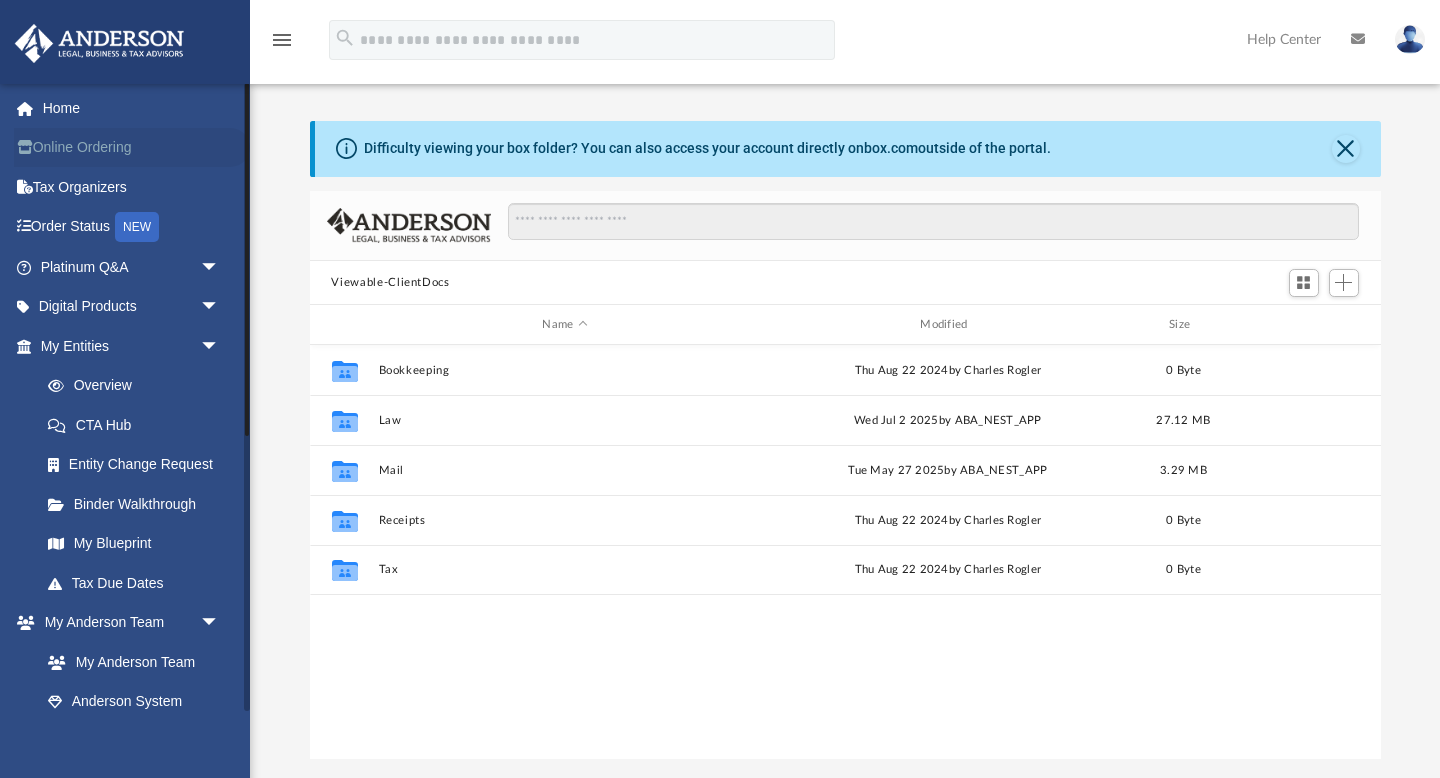 scroll, scrollTop: 1, scrollLeft: 1, axis: both 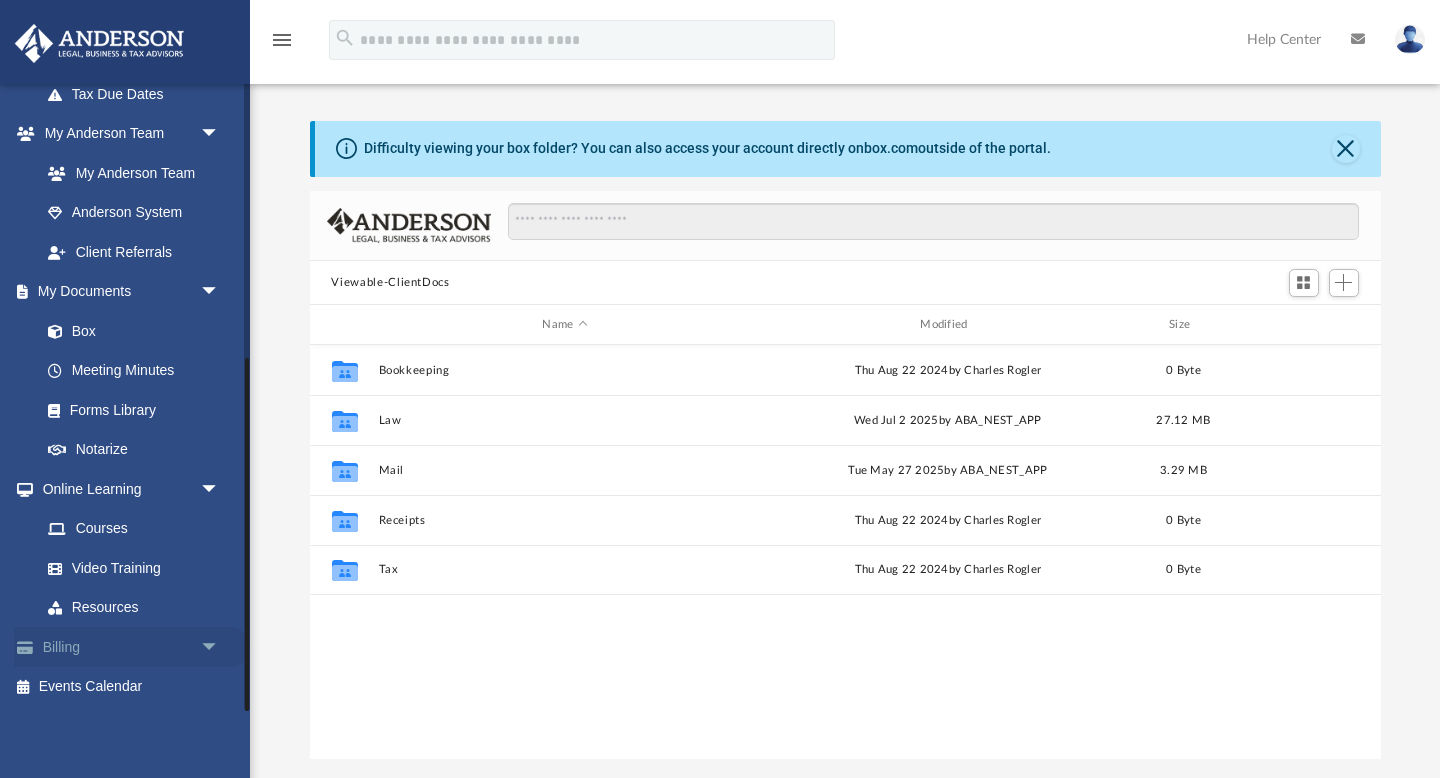 click on "arrow_drop_down" at bounding box center [220, 647] 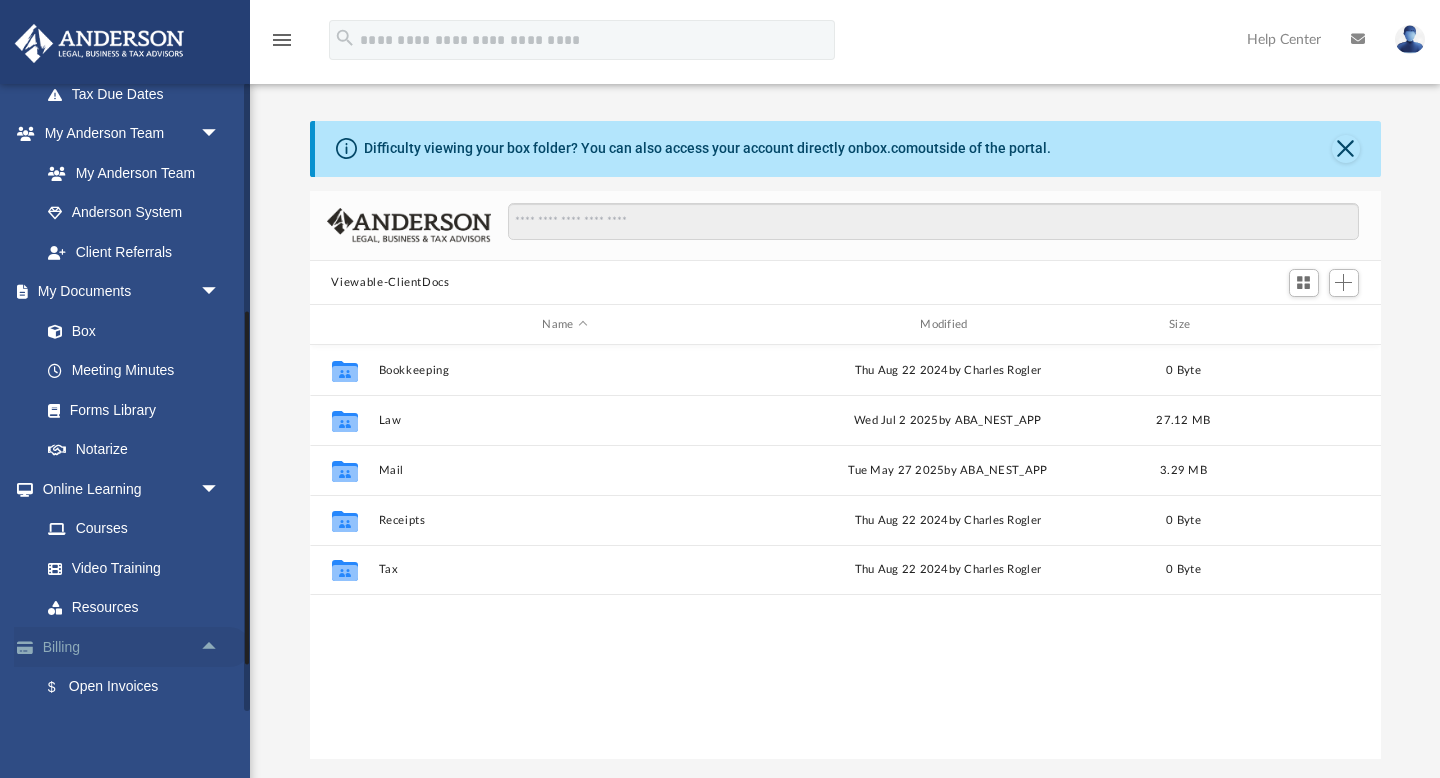 scroll, scrollTop: 608, scrollLeft: 0, axis: vertical 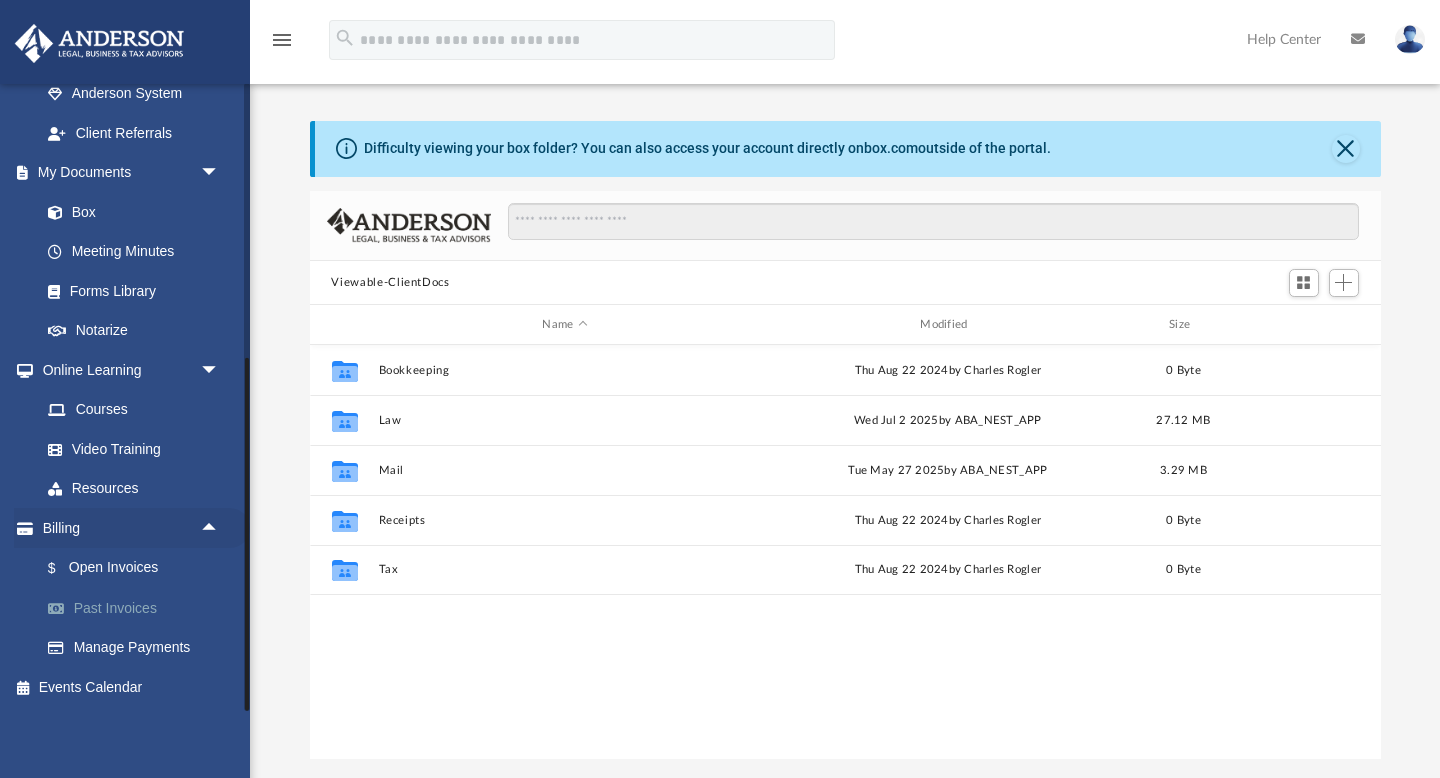 click on "Past Invoices" at bounding box center [139, 608] 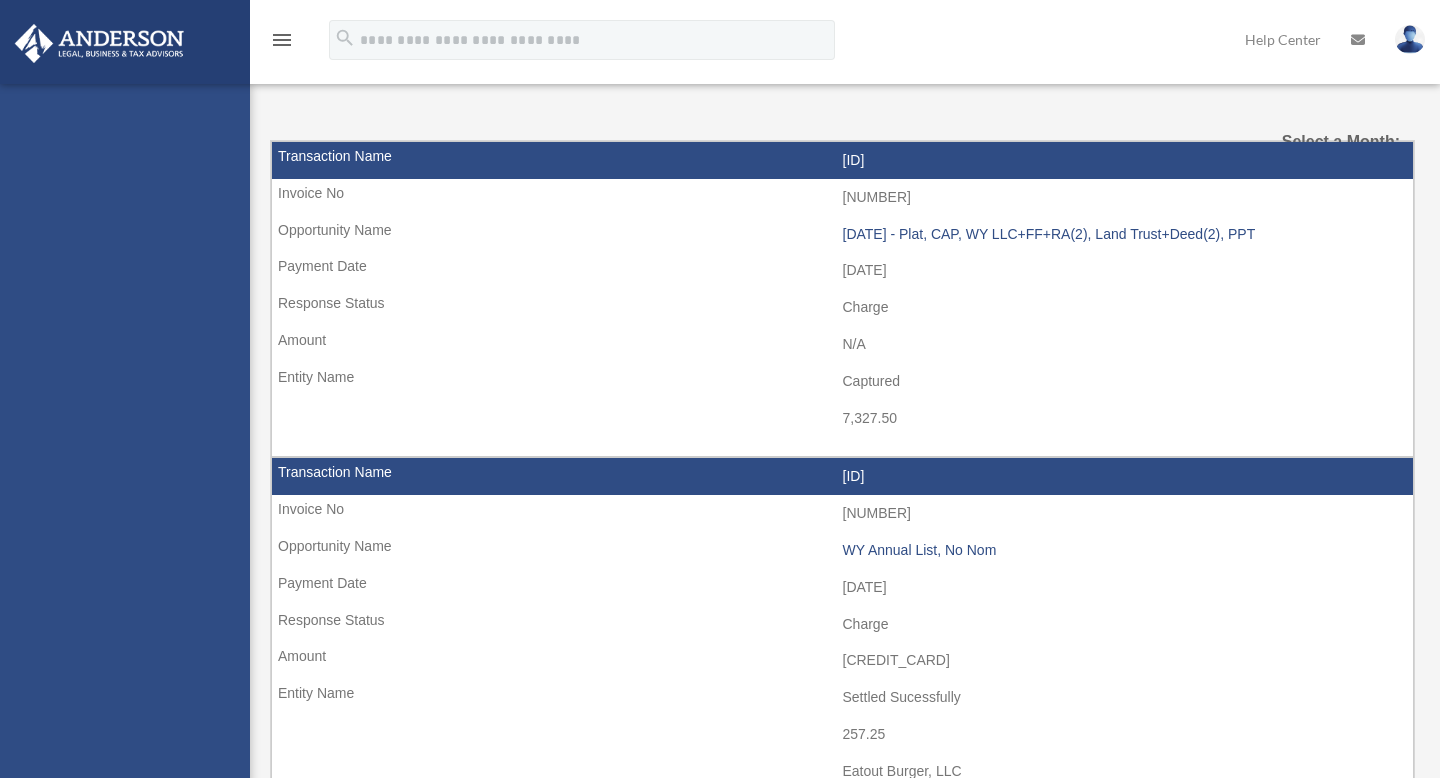 scroll, scrollTop: 0, scrollLeft: 0, axis: both 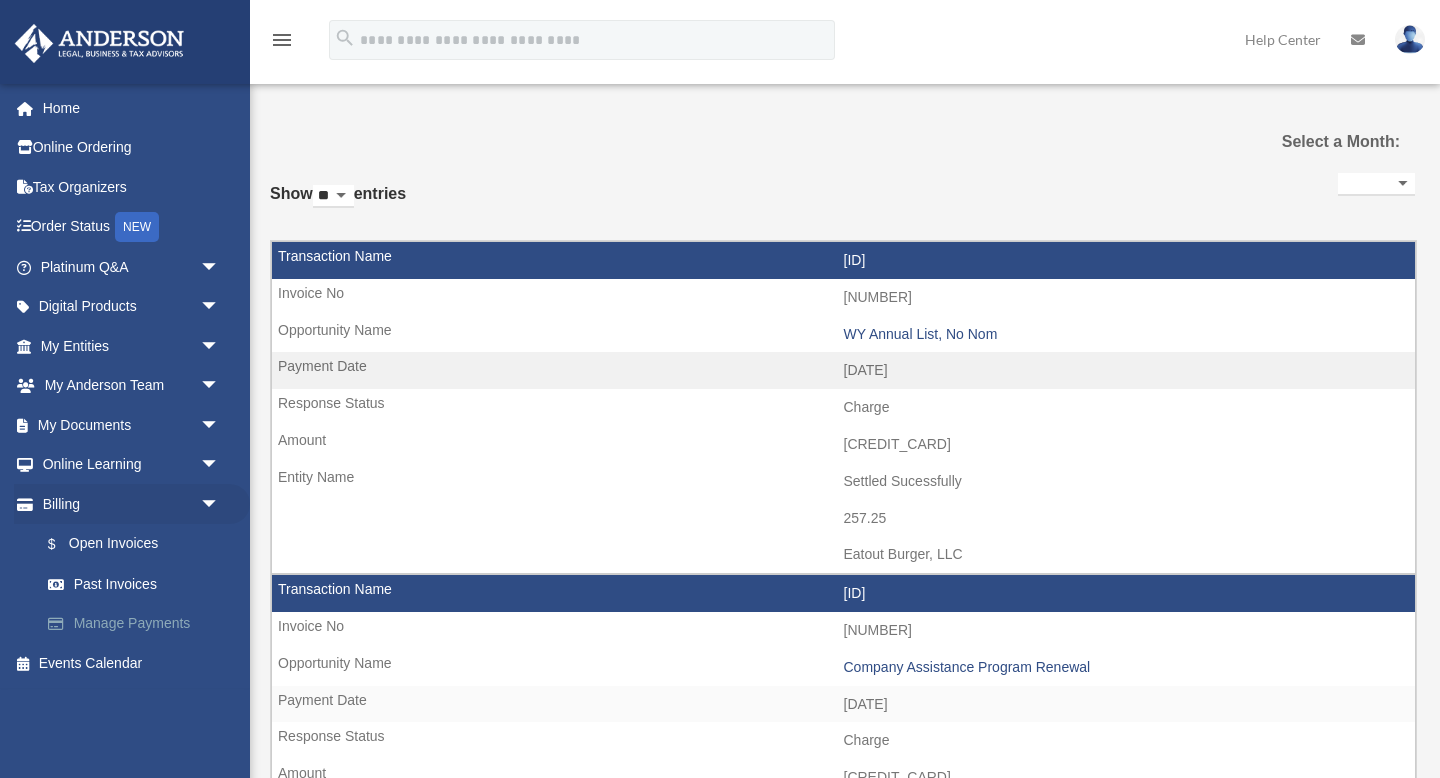 click on "Manage Payments" at bounding box center (139, 624) 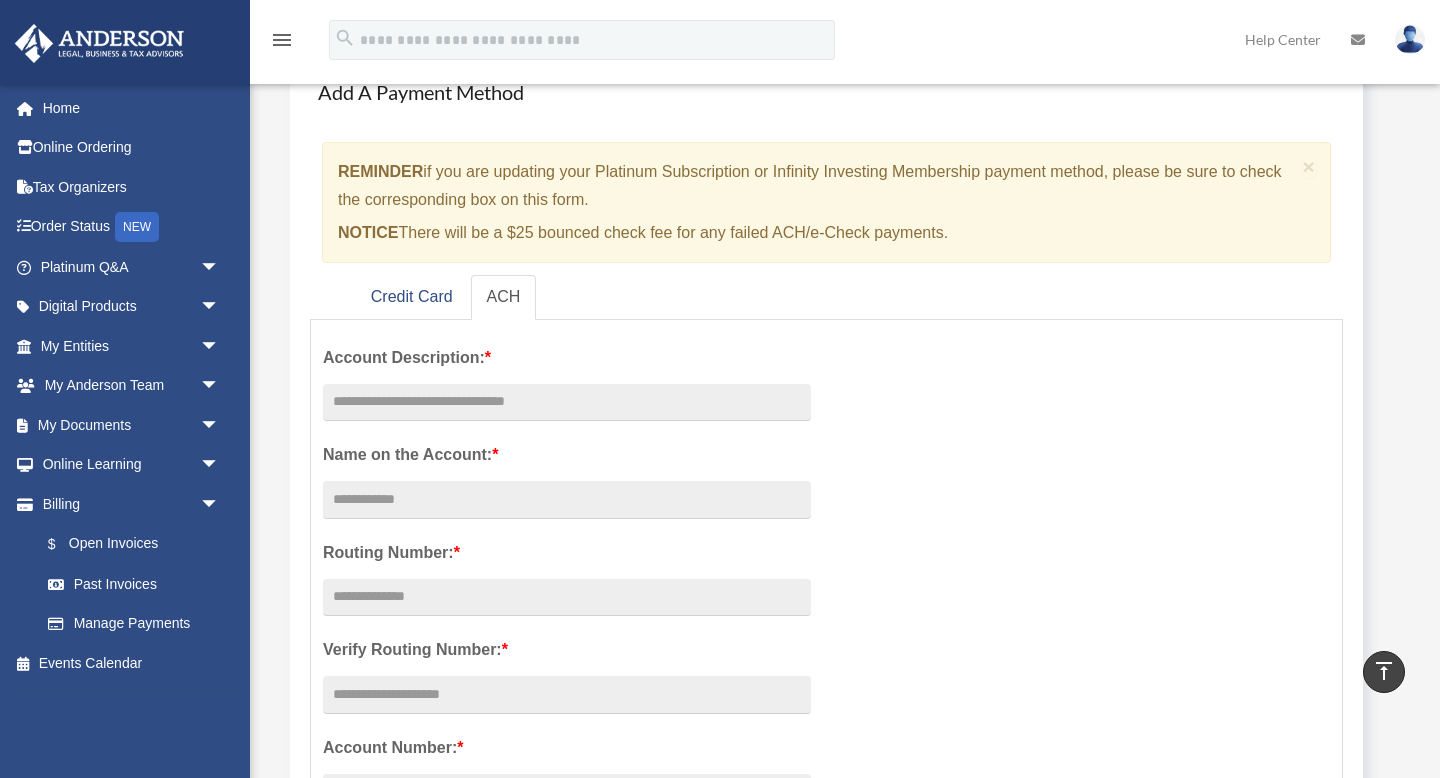 scroll, scrollTop: 0, scrollLeft: 0, axis: both 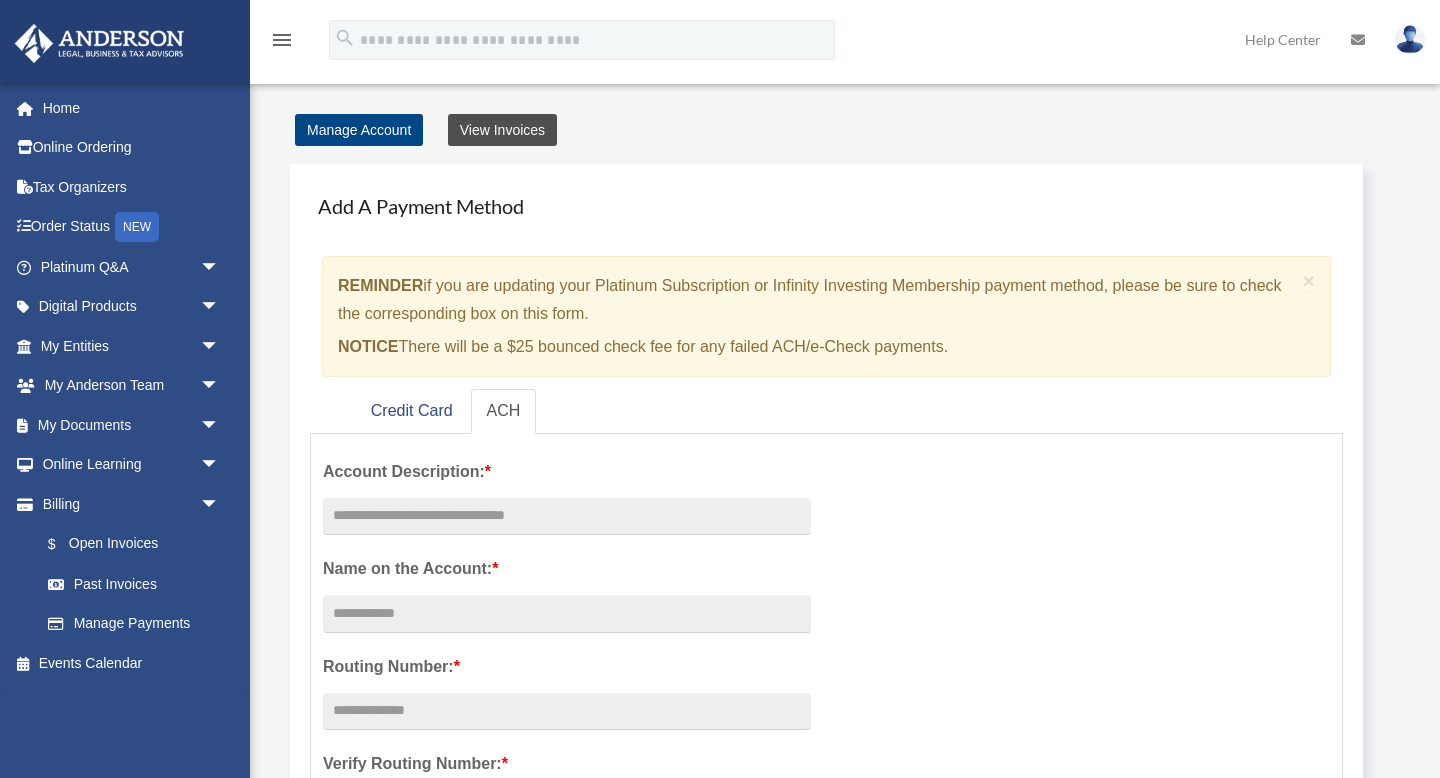 click on "View Invoices" at bounding box center [502, 130] 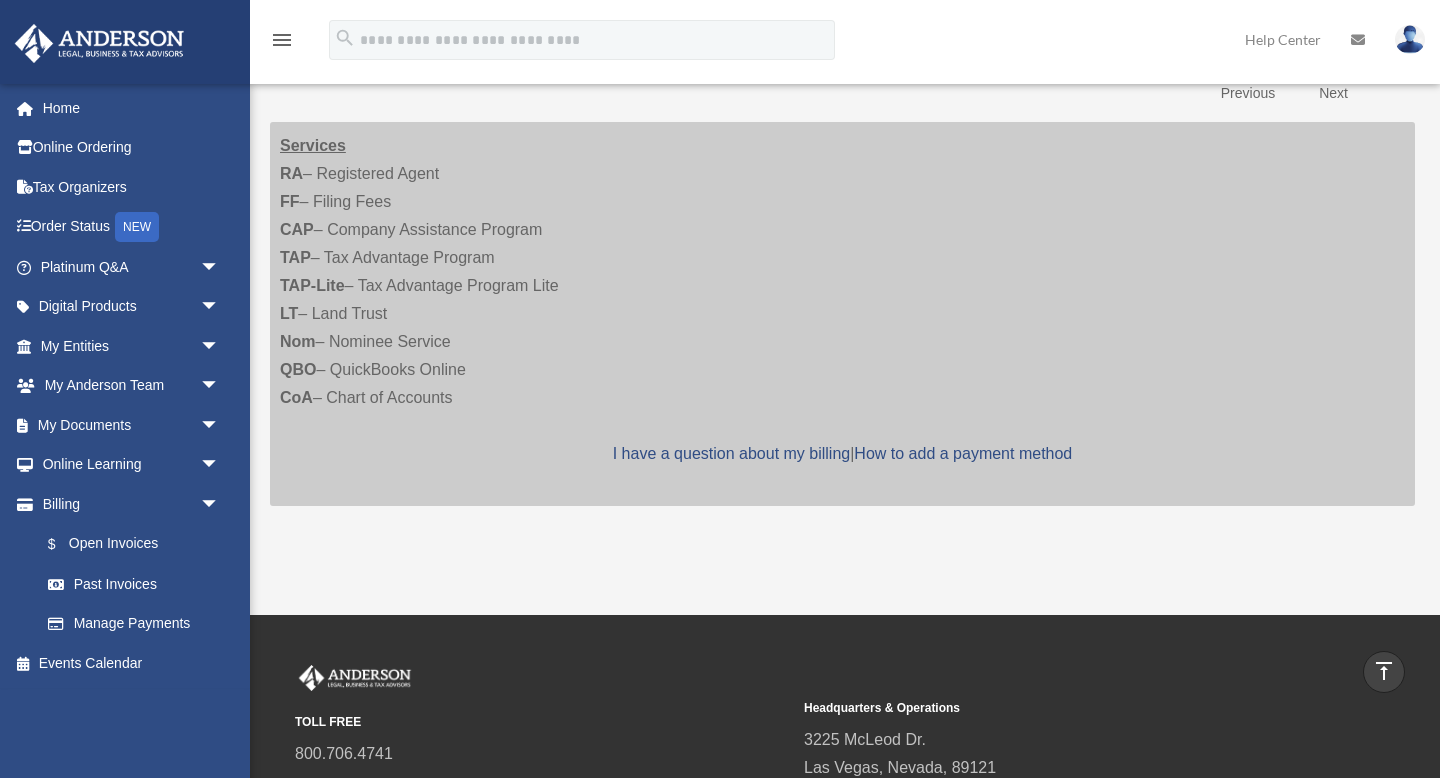scroll, scrollTop: 124, scrollLeft: 0, axis: vertical 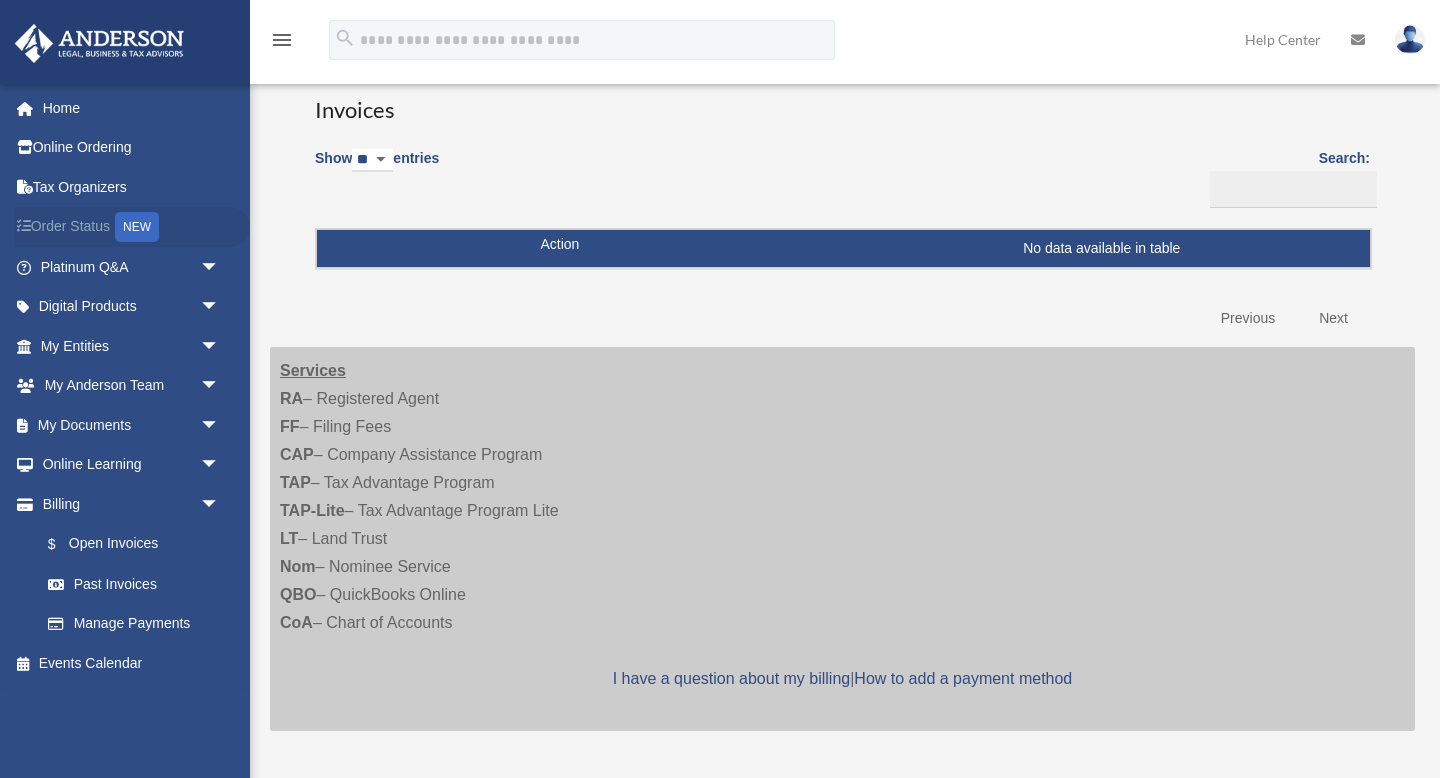 click on "Order Status  NEW" at bounding box center [132, 227] 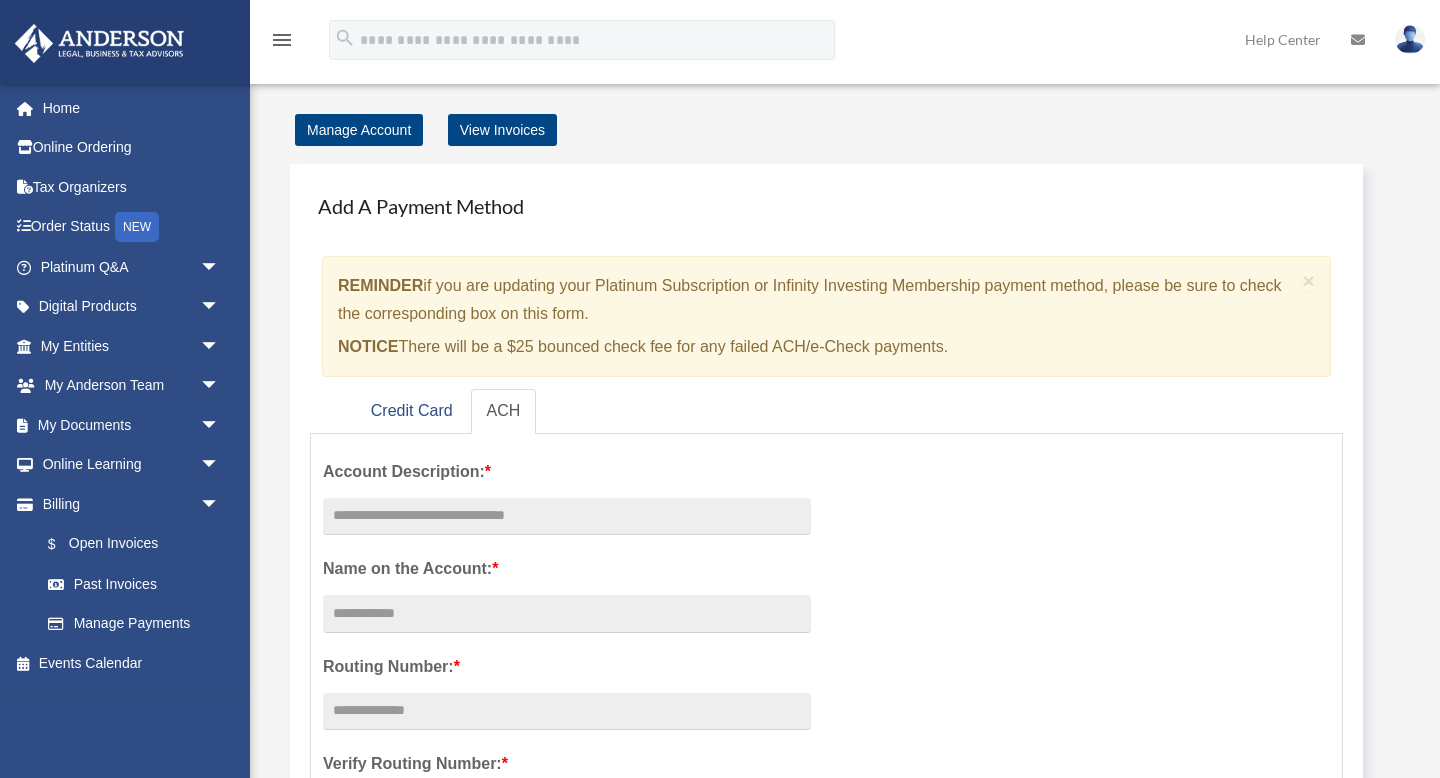 scroll, scrollTop: 0, scrollLeft: 0, axis: both 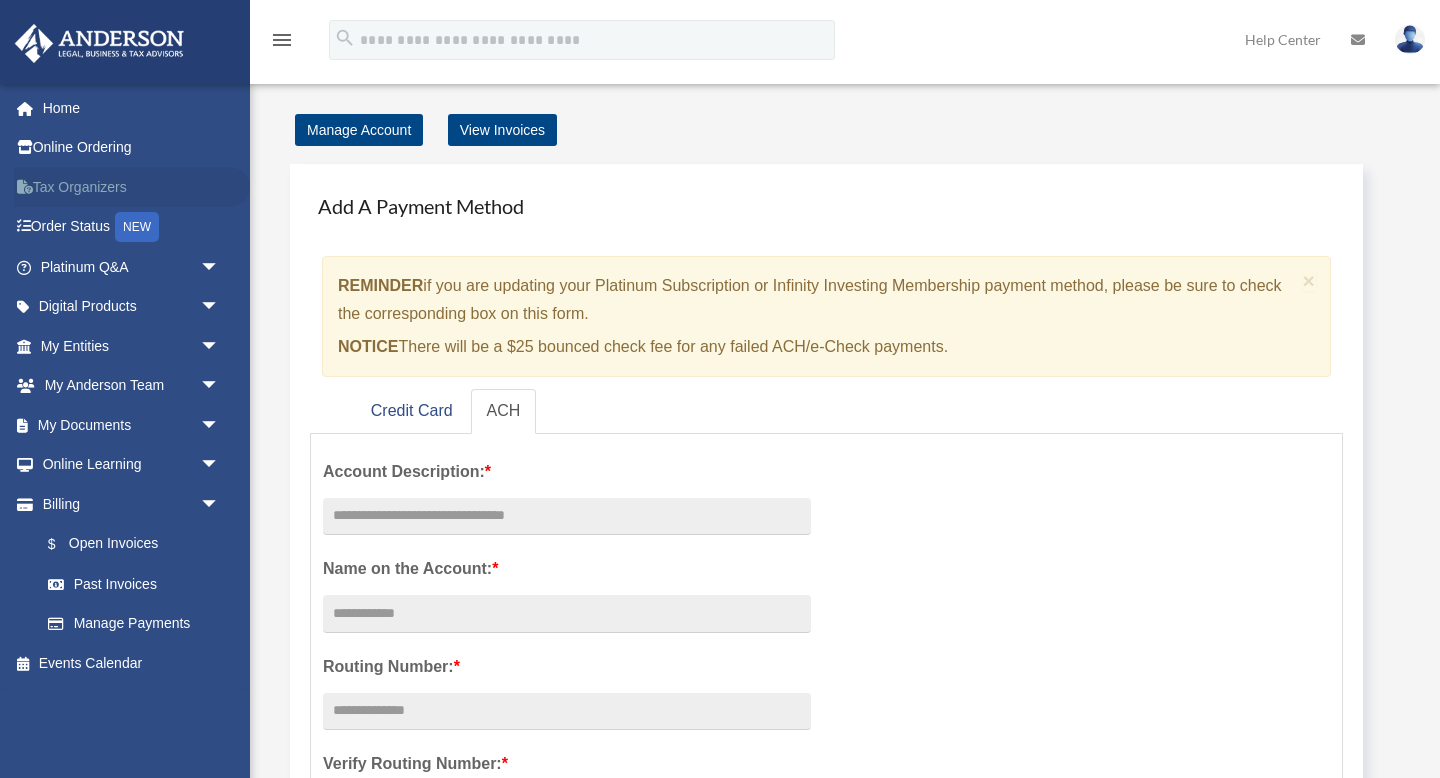 click on "Tax Organizers" at bounding box center (132, 187) 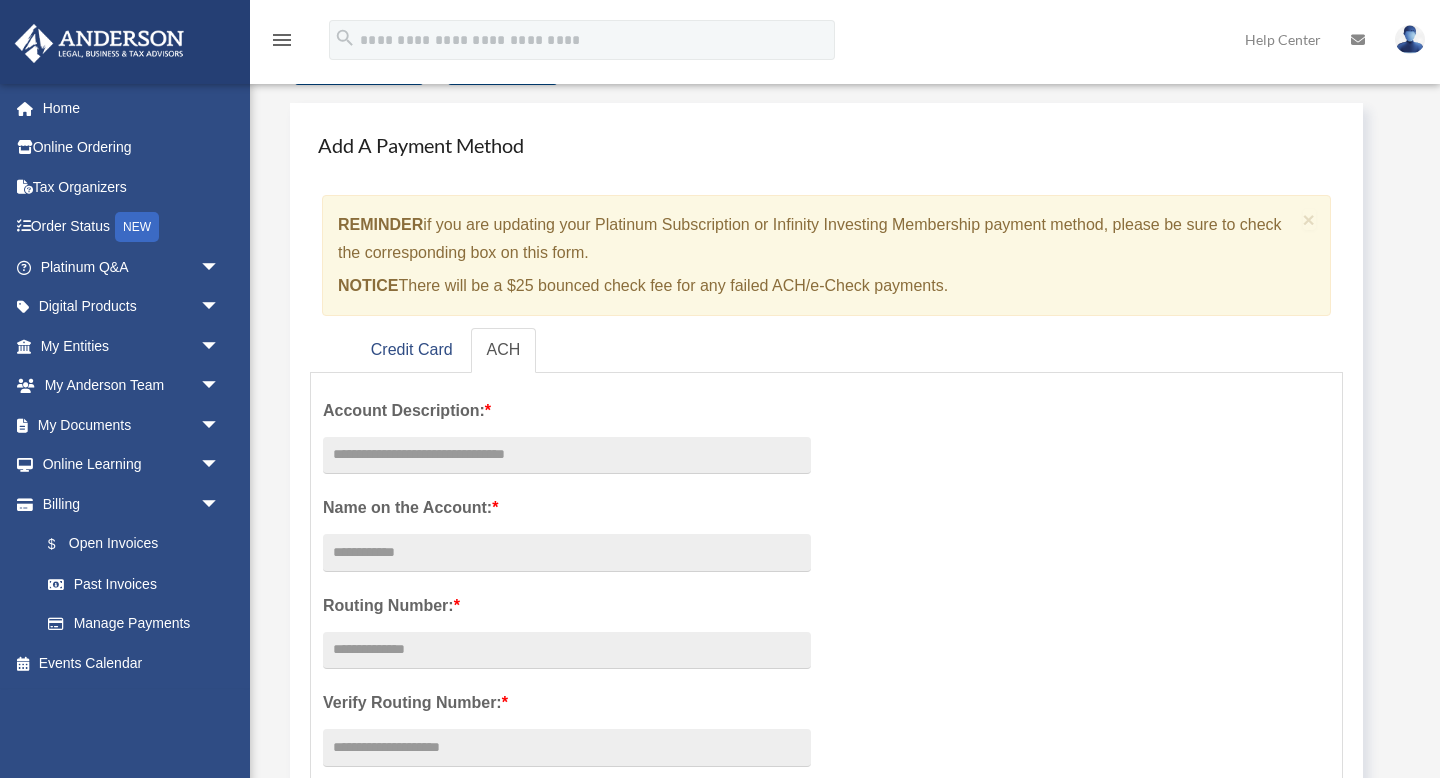 scroll, scrollTop: 84, scrollLeft: 0, axis: vertical 